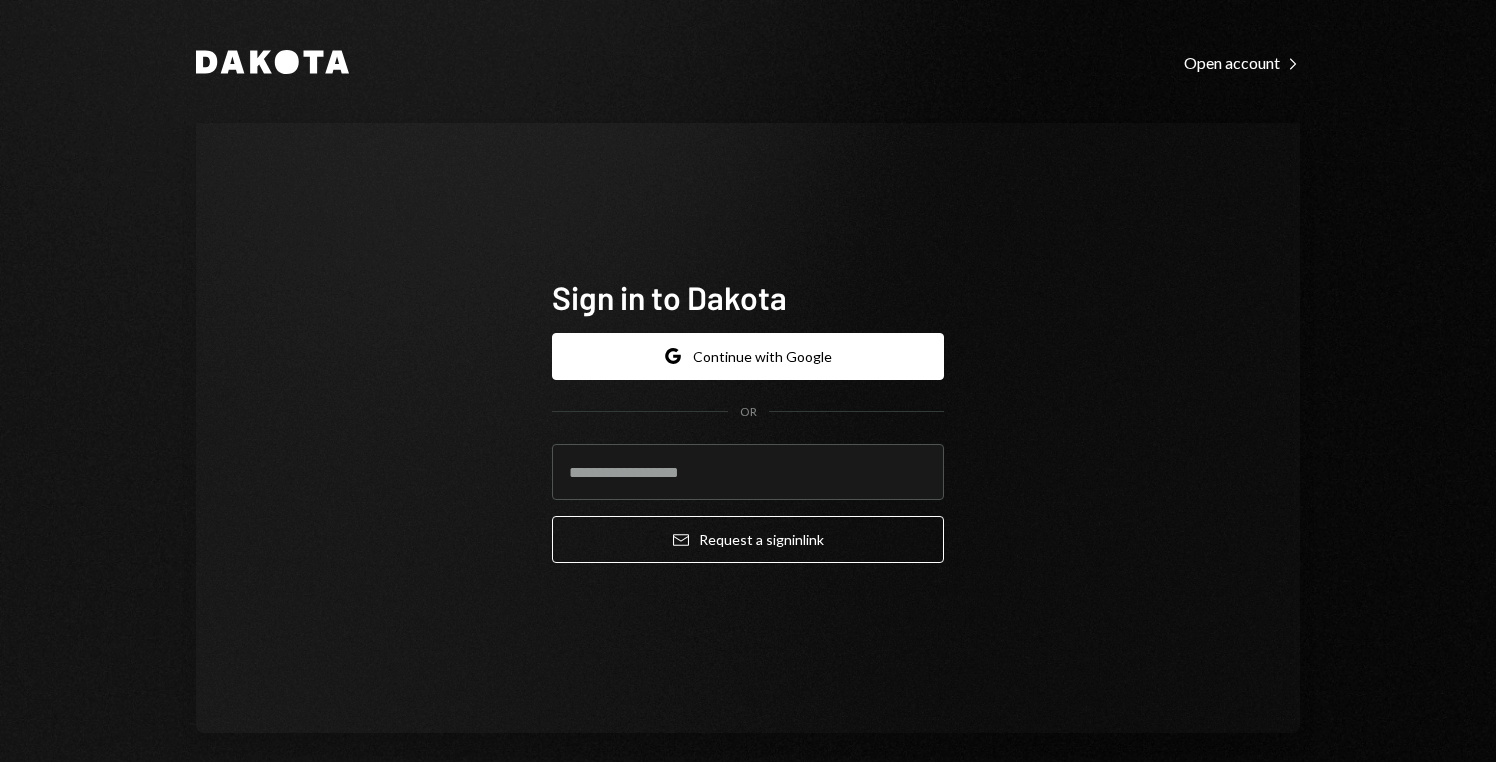 scroll, scrollTop: 0, scrollLeft: 0, axis: both 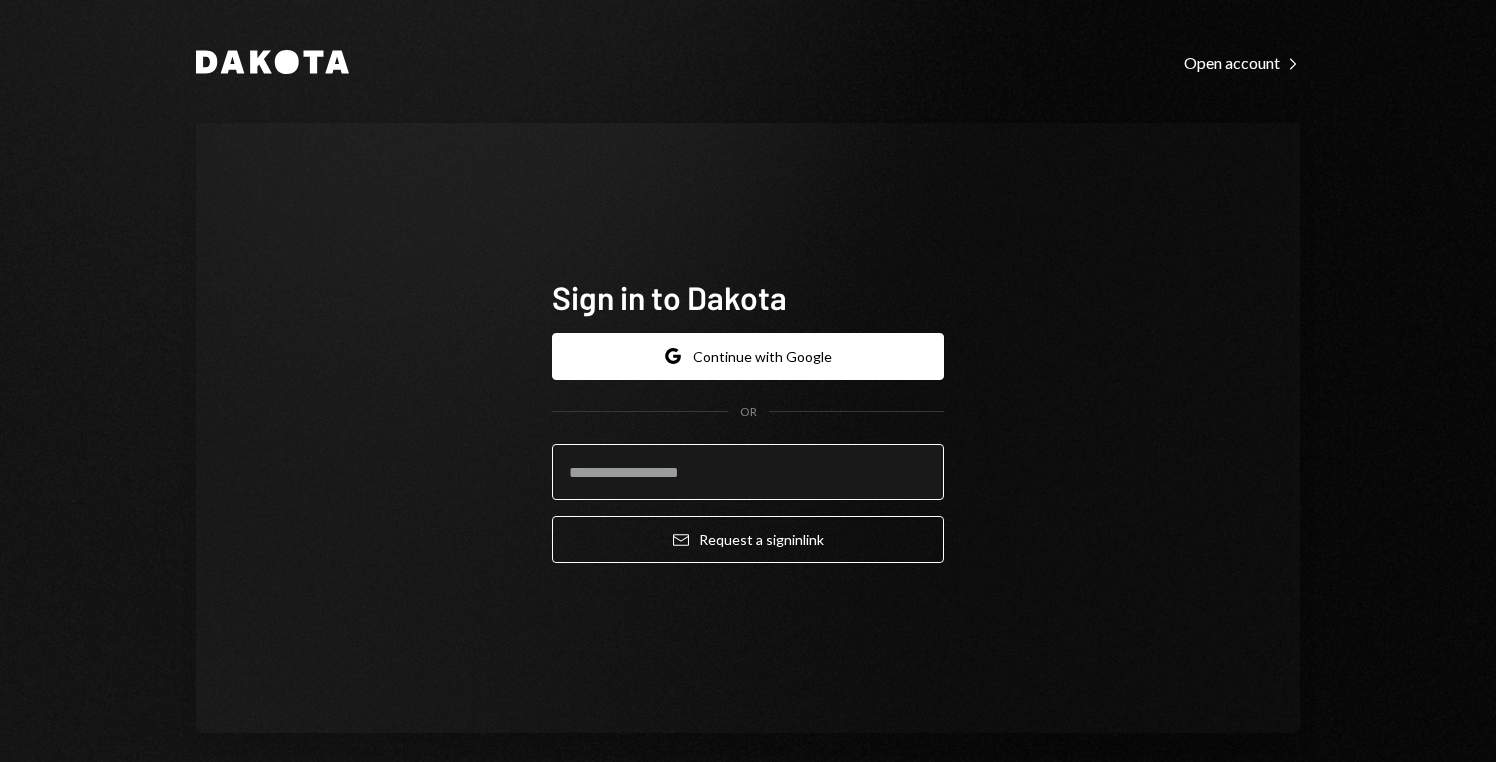 click at bounding box center [748, 472] 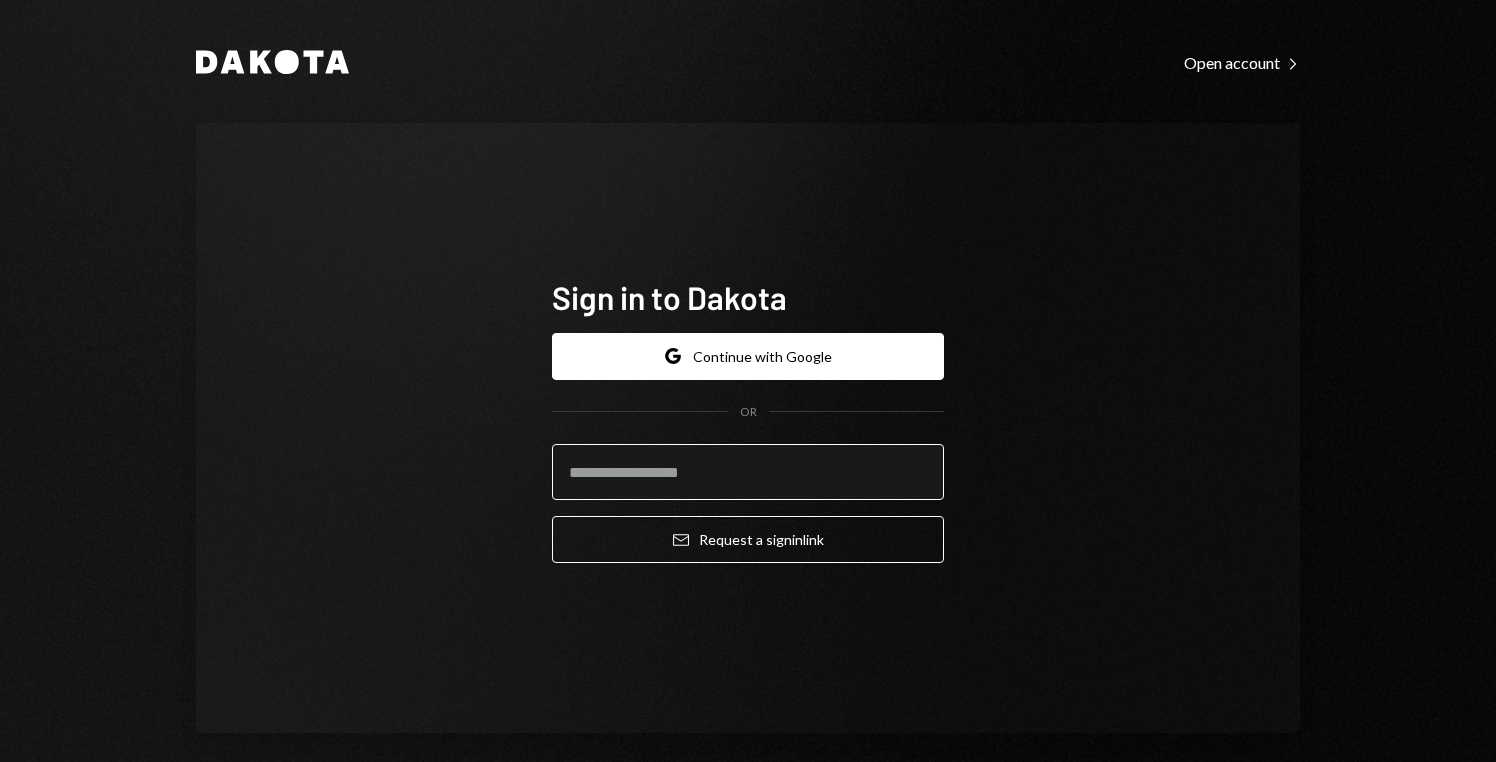 type on "**********" 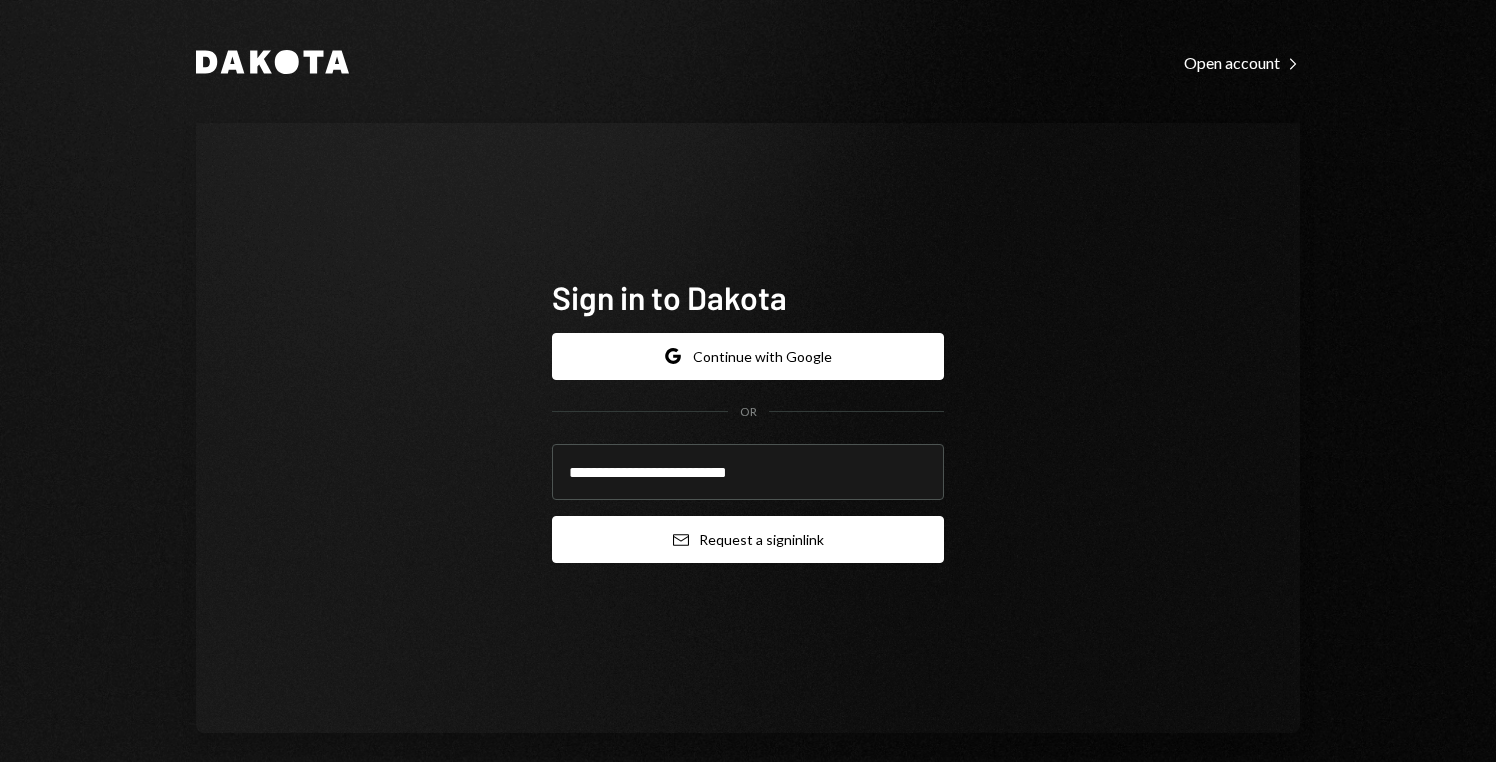 click on "Email Request a sign  in  link" at bounding box center (748, 539) 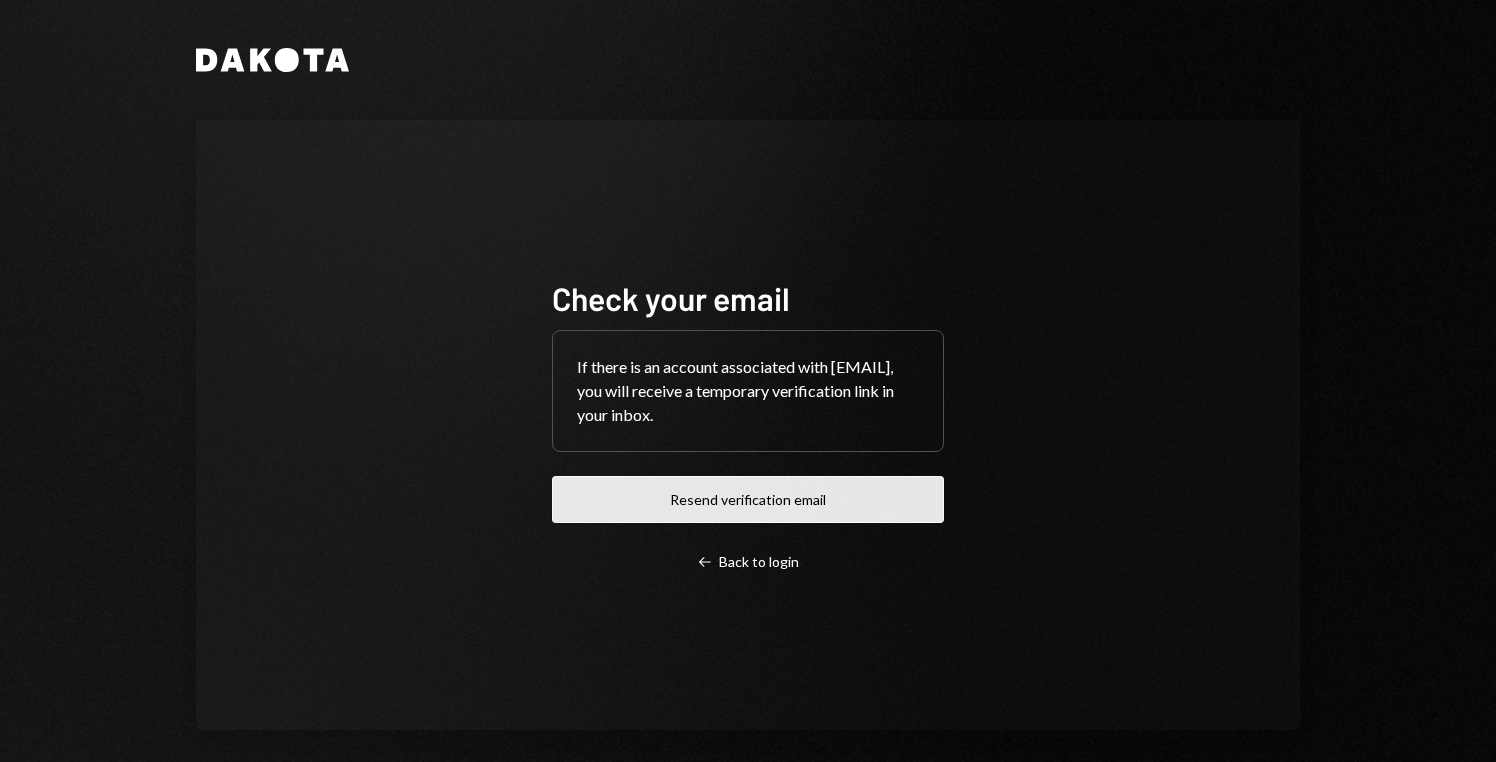 click on "Resend verification email" at bounding box center (748, 499) 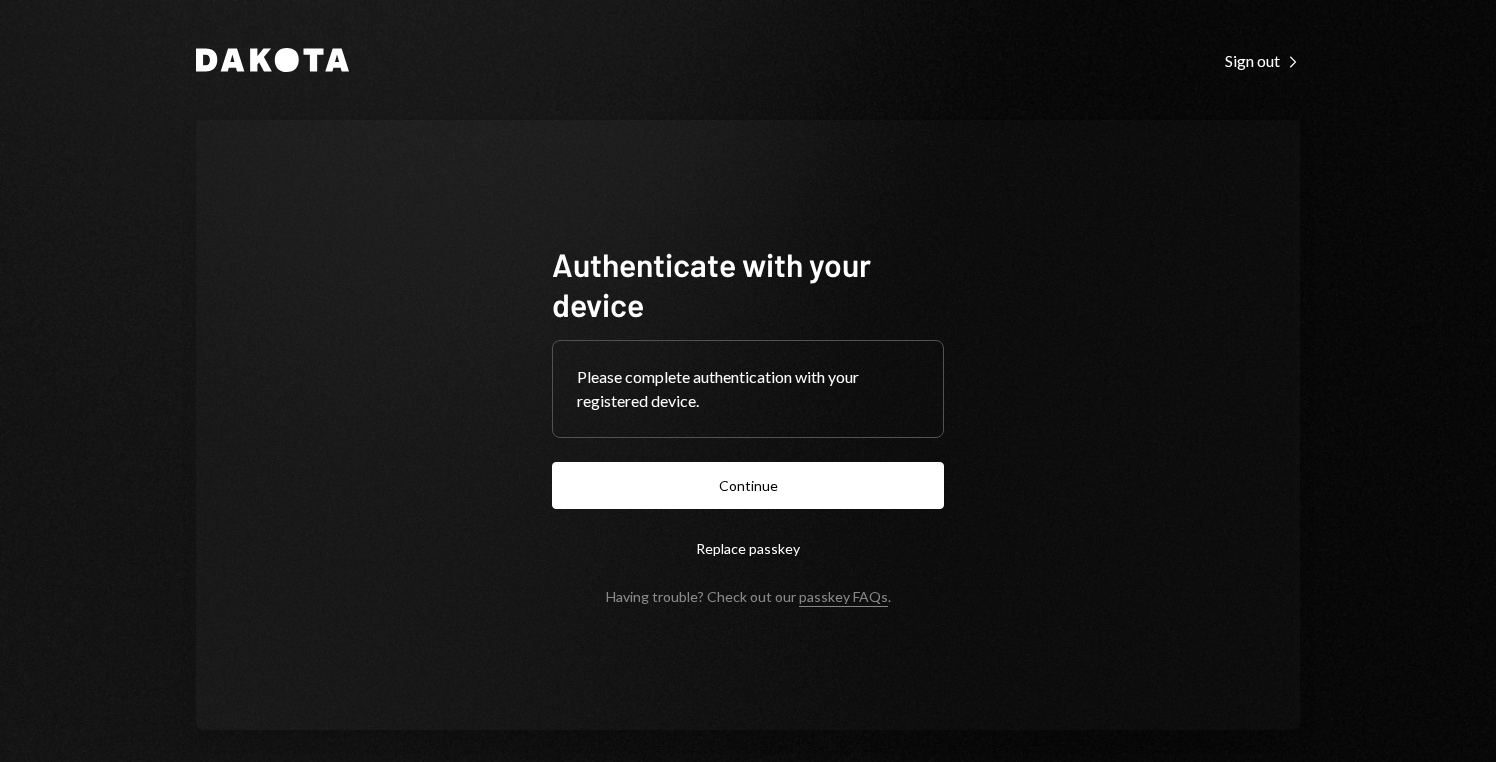 scroll, scrollTop: 0, scrollLeft: 0, axis: both 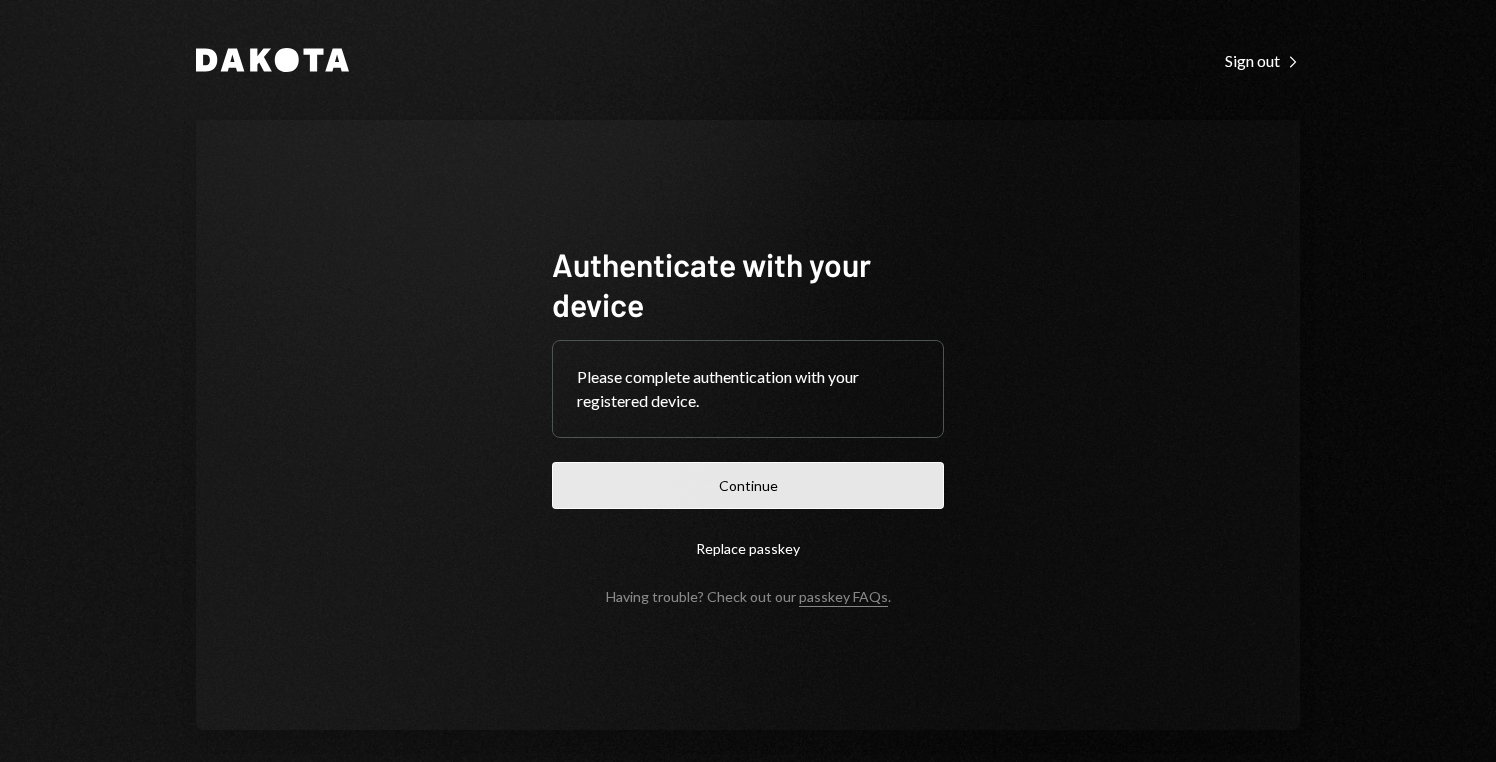 click on "Continue" at bounding box center (748, 485) 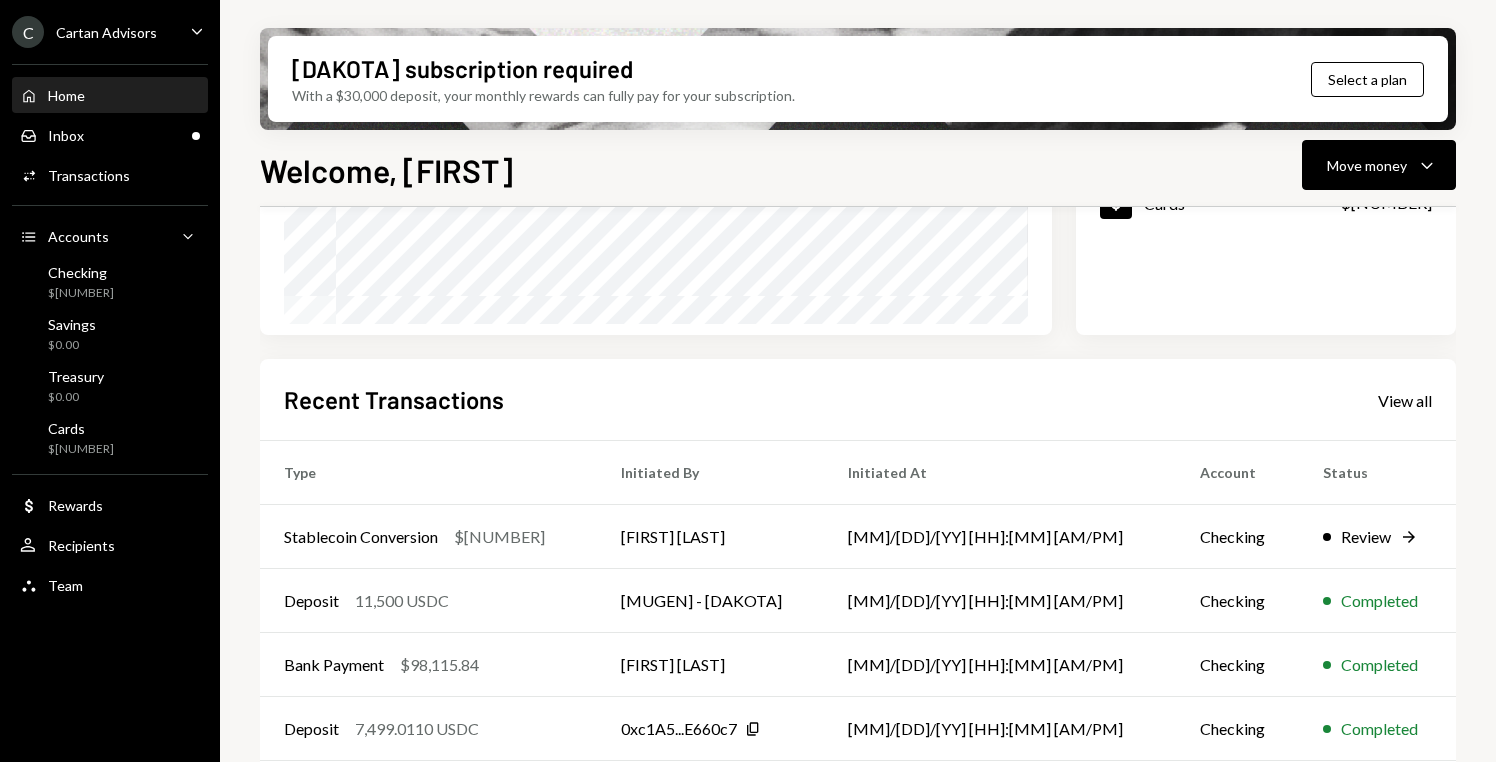 scroll, scrollTop: 384, scrollLeft: 0, axis: vertical 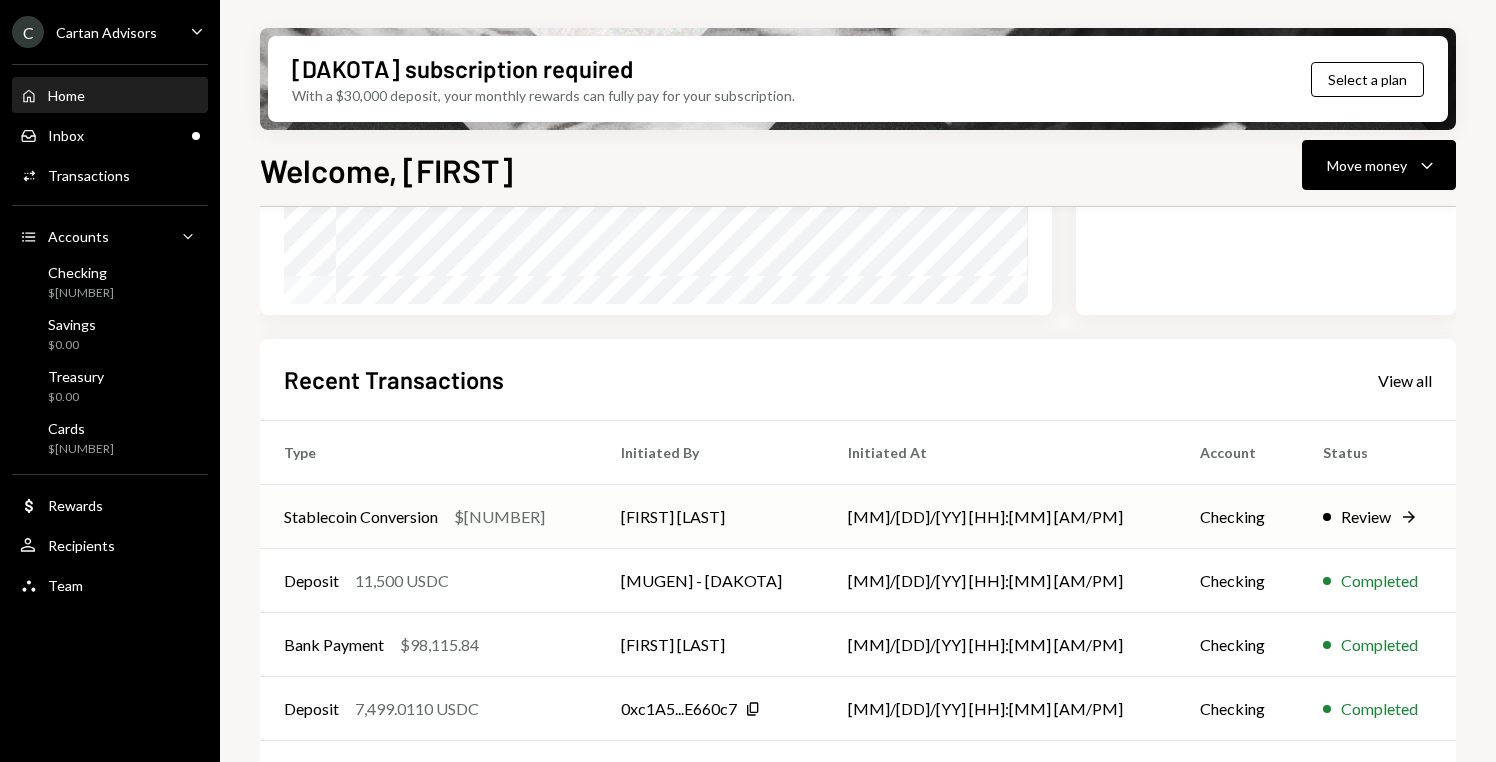click on "Checking" at bounding box center (1237, 517) 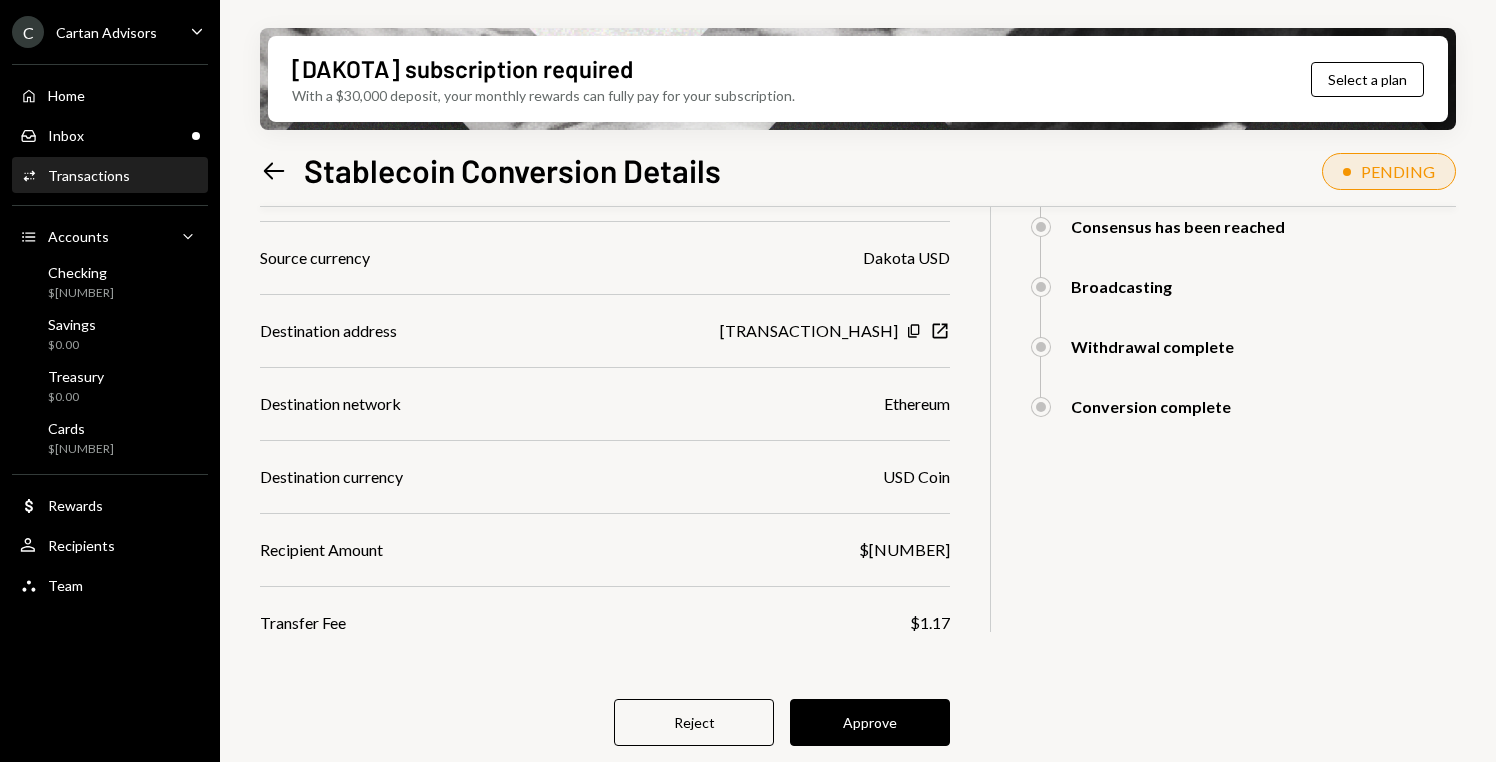 scroll, scrollTop: 338, scrollLeft: 0, axis: vertical 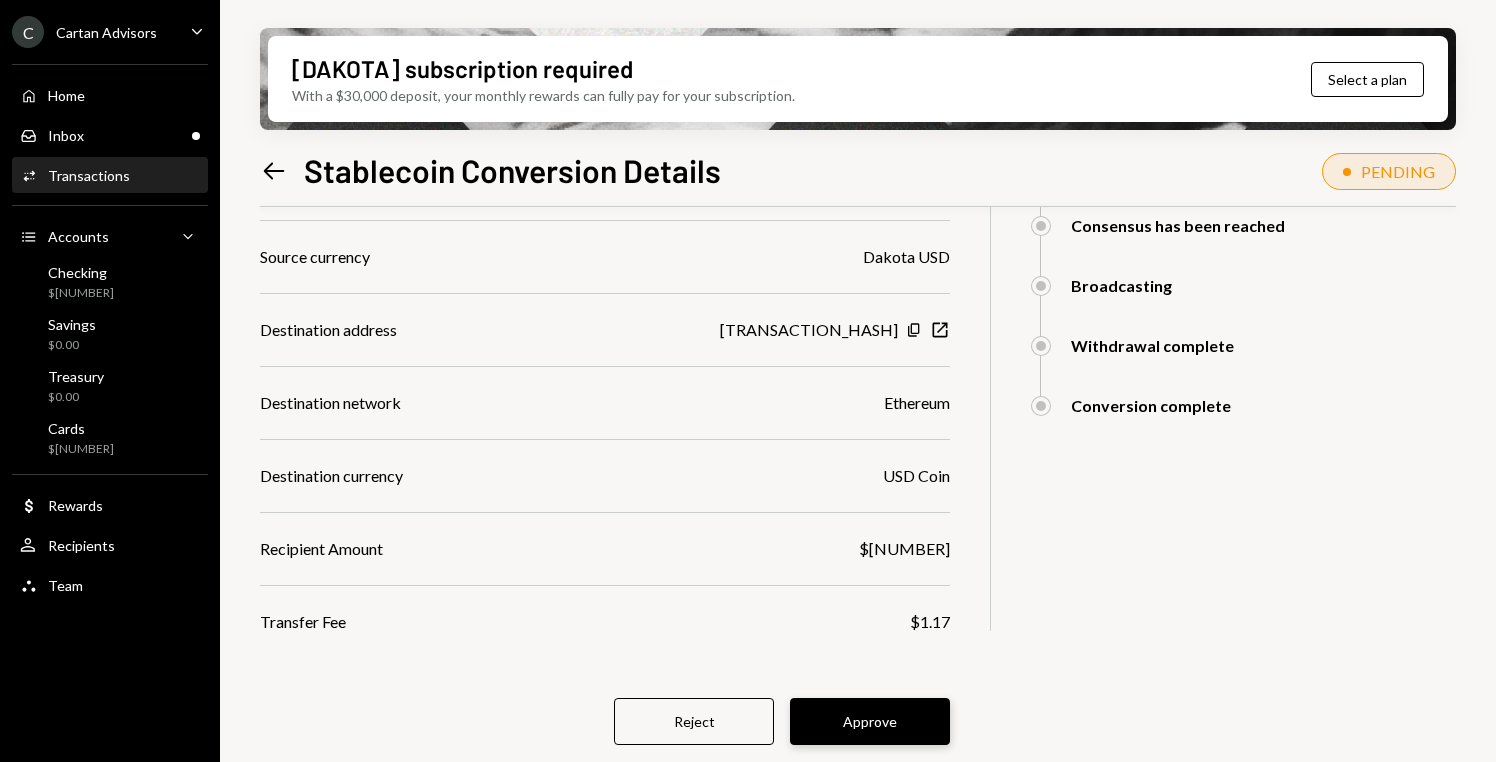 click on "Approve" at bounding box center [870, 721] 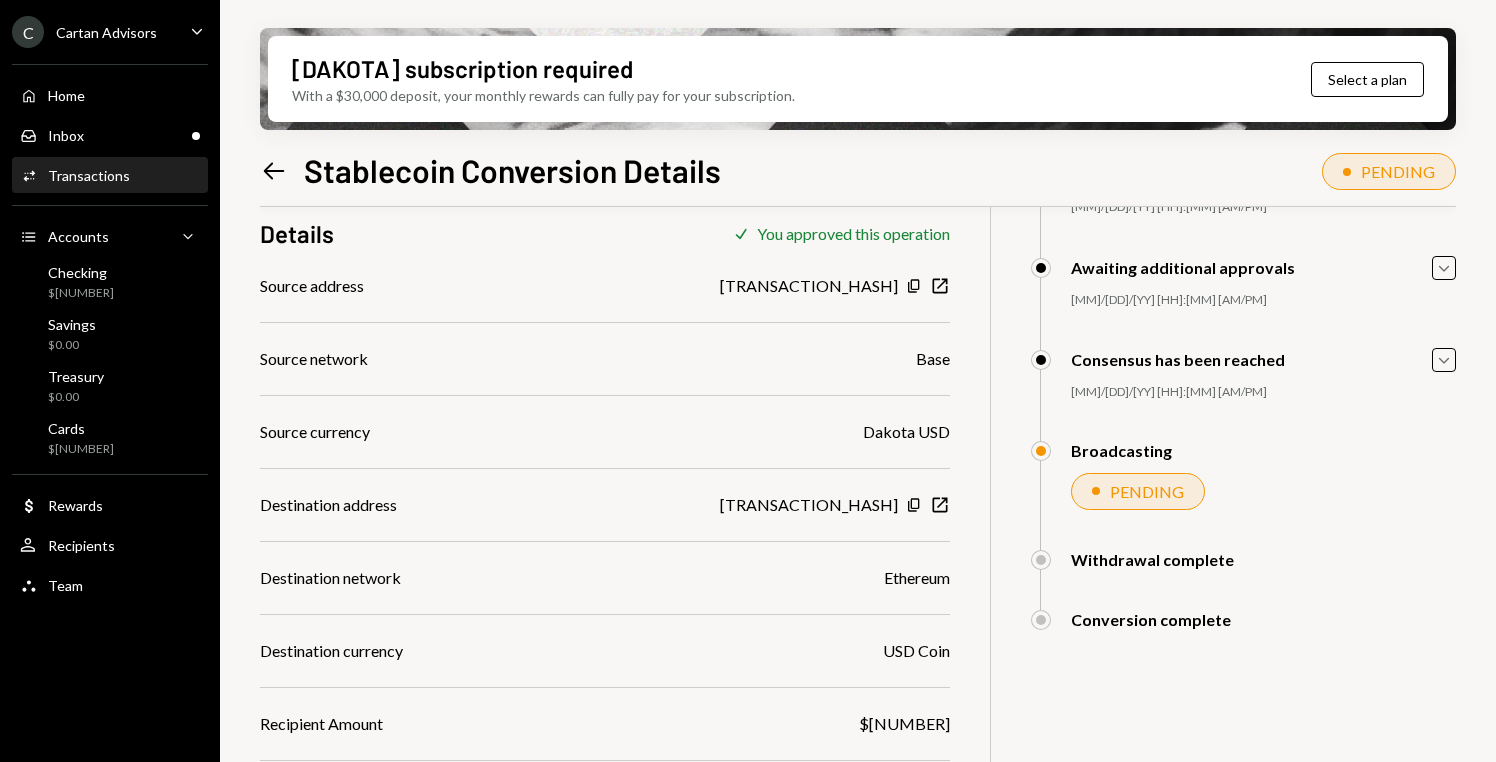 scroll, scrollTop: 236, scrollLeft: 0, axis: vertical 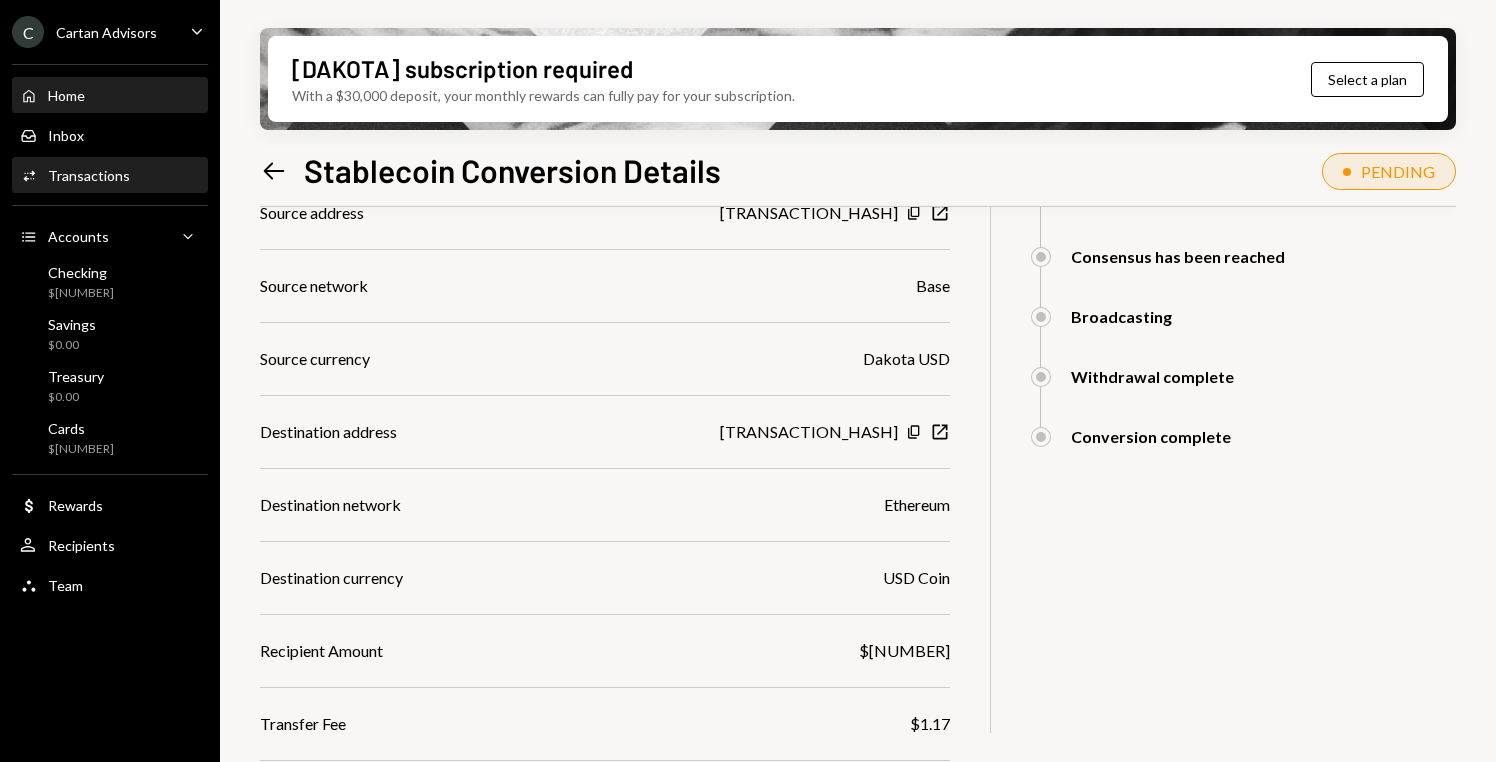 click on "Home Home" at bounding box center (110, 96) 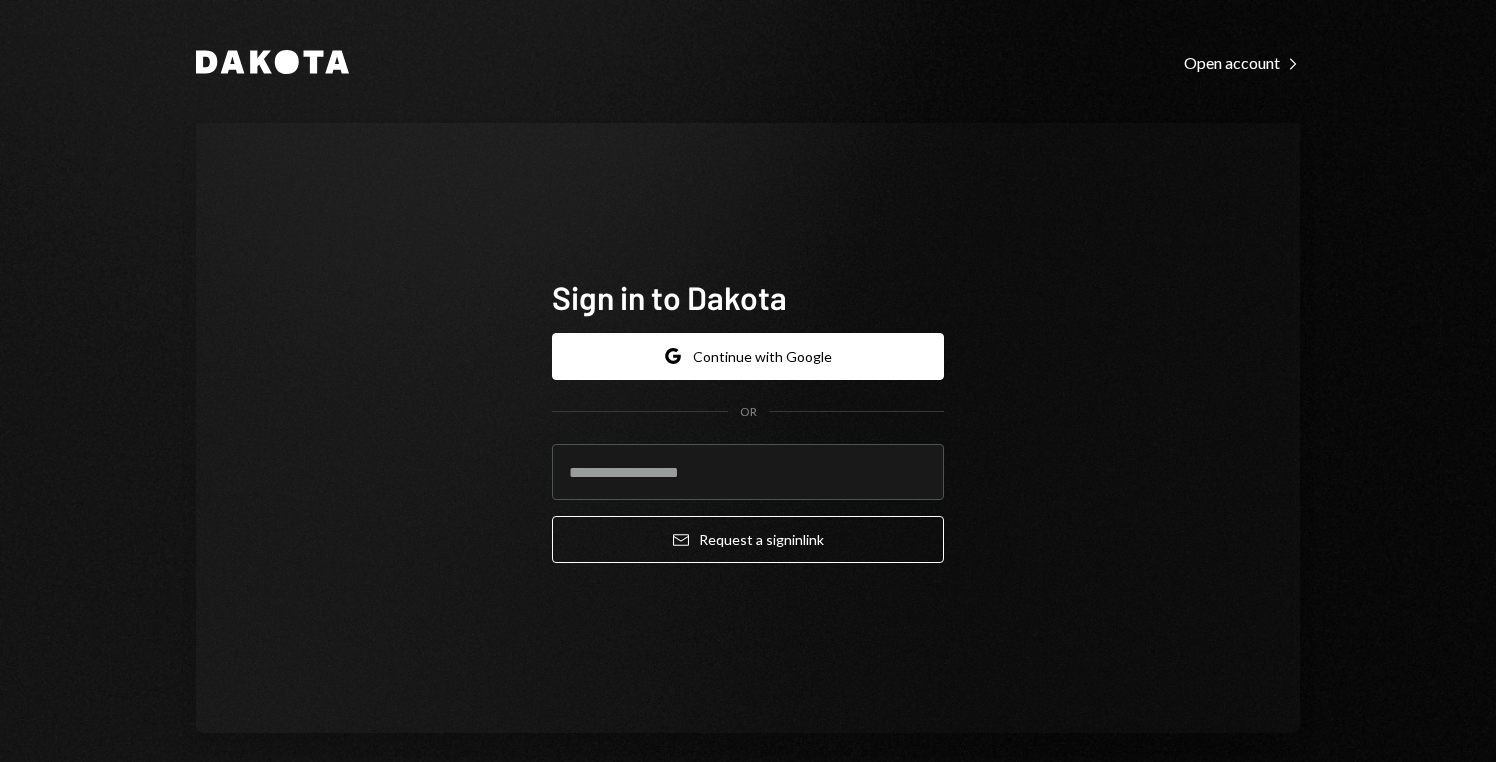 click on "Sign in to Dakota Google  Continue with Google OR Email Request a sign  in  link" at bounding box center [748, 428] 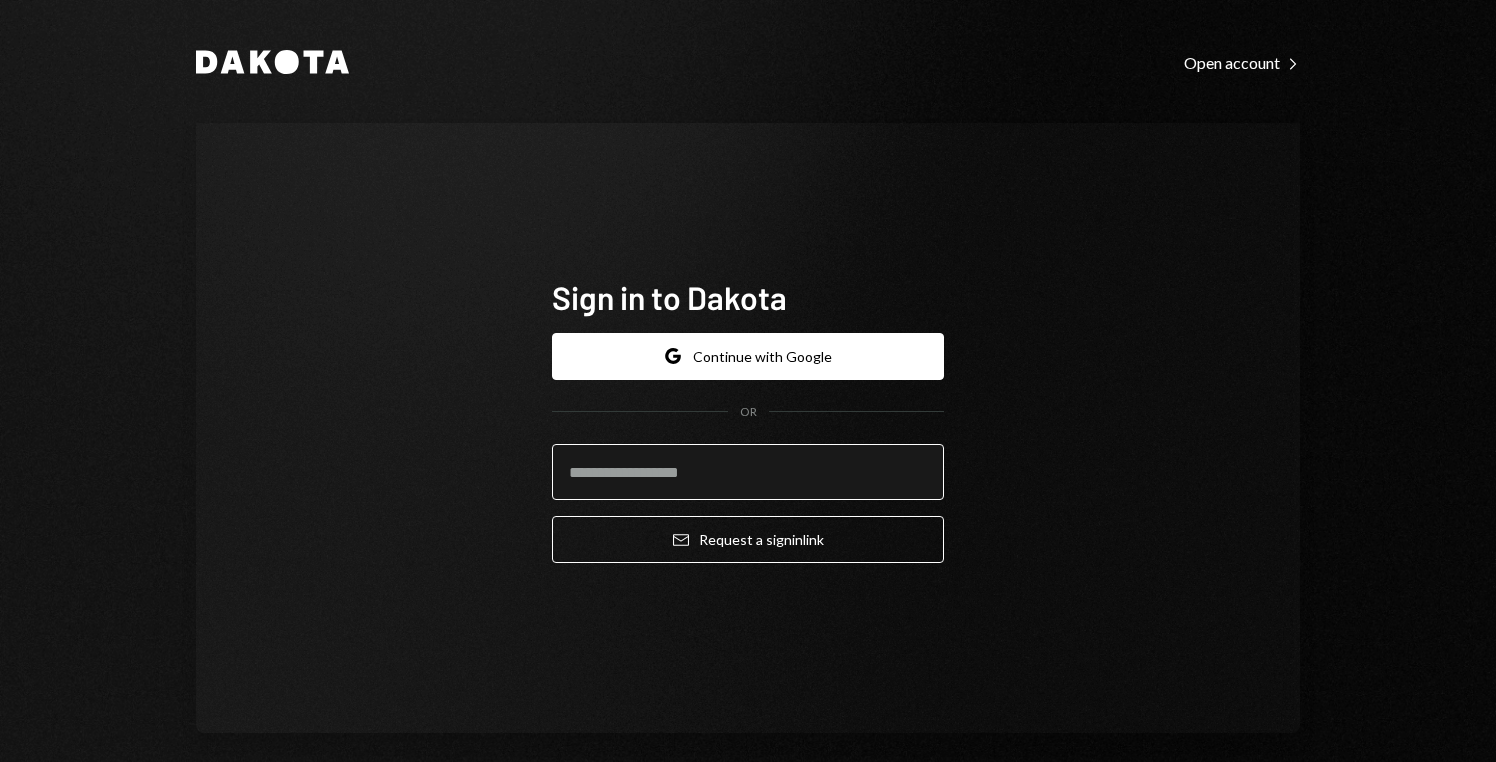 click at bounding box center [748, 472] 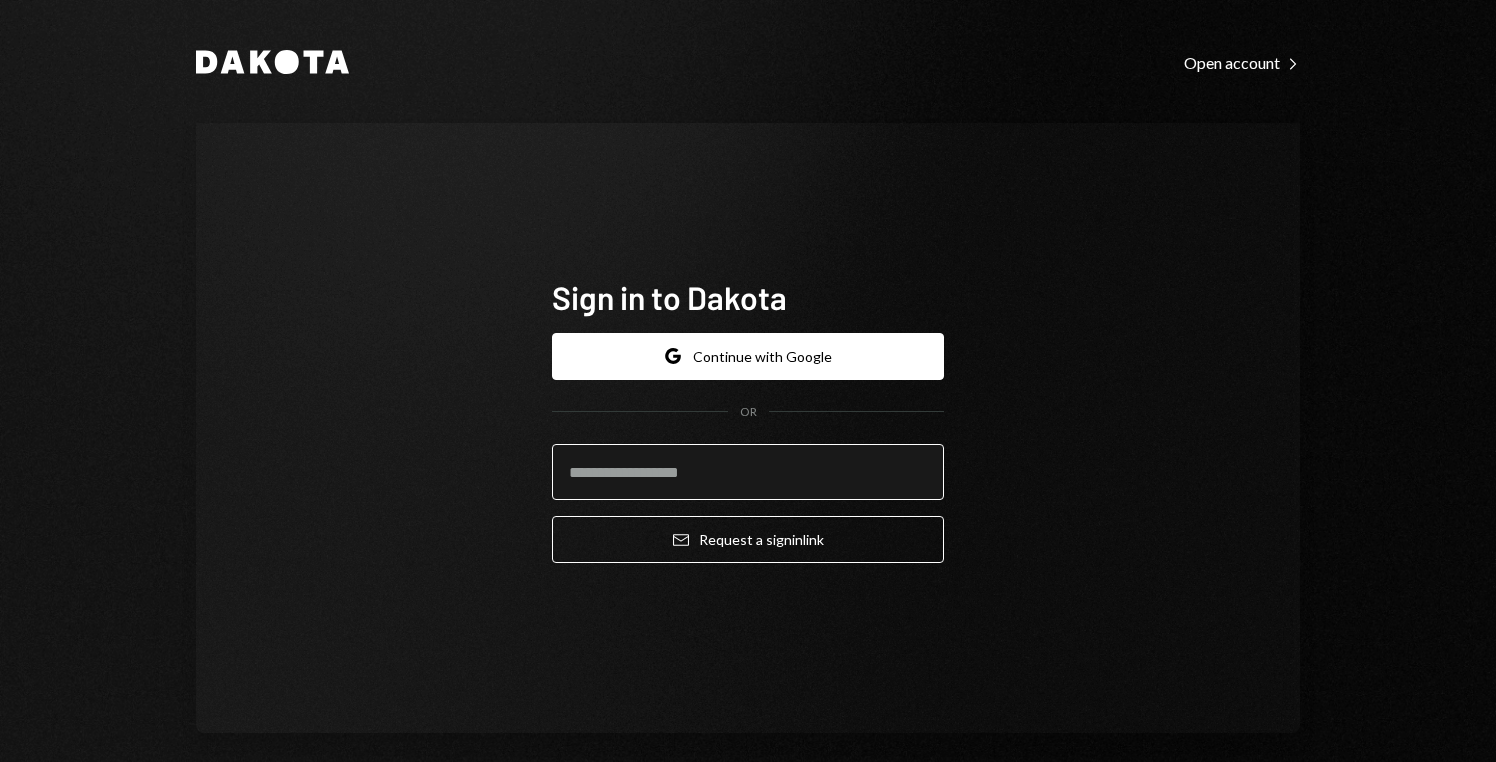 type on "**********" 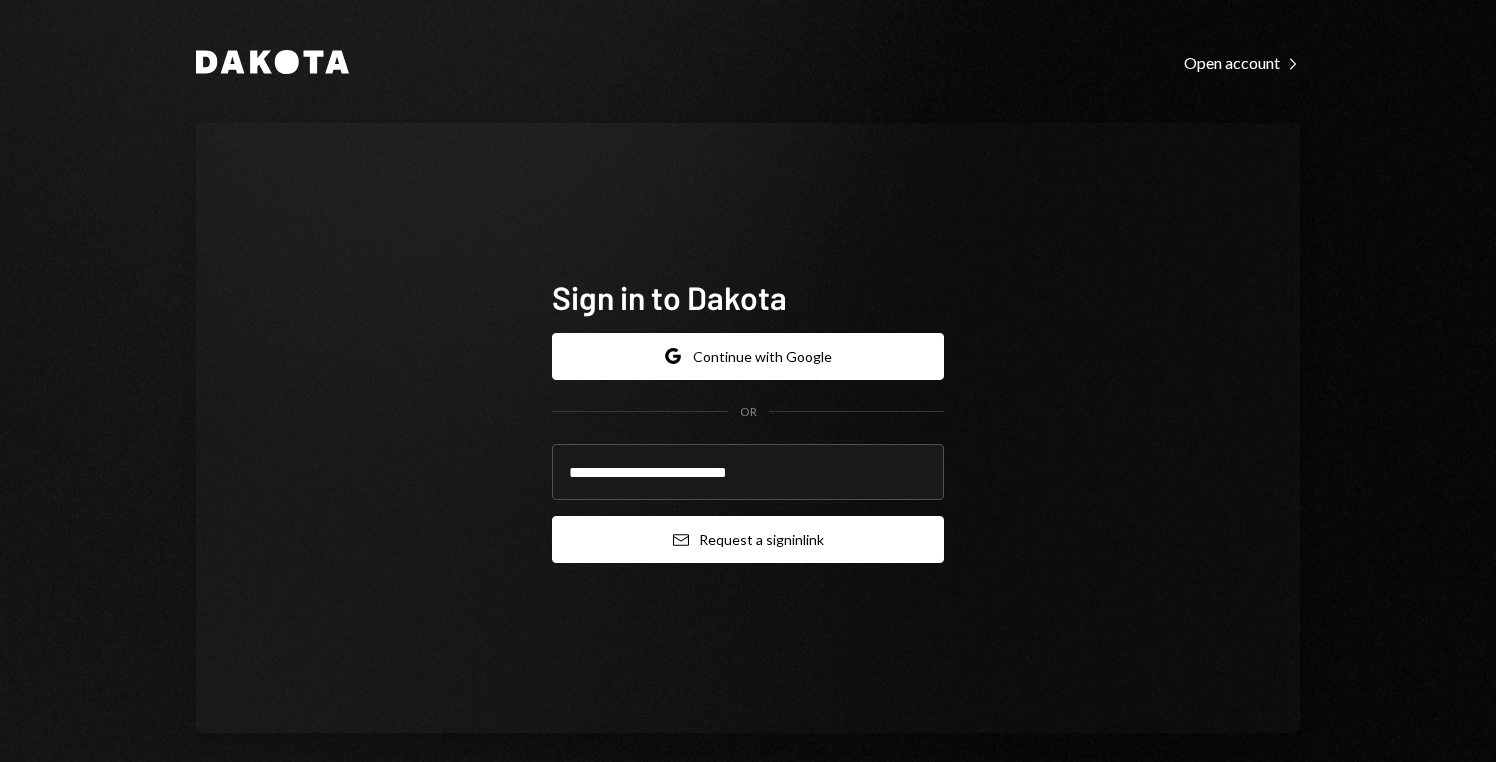 click on "Email Request a sign  in  link" at bounding box center (748, 539) 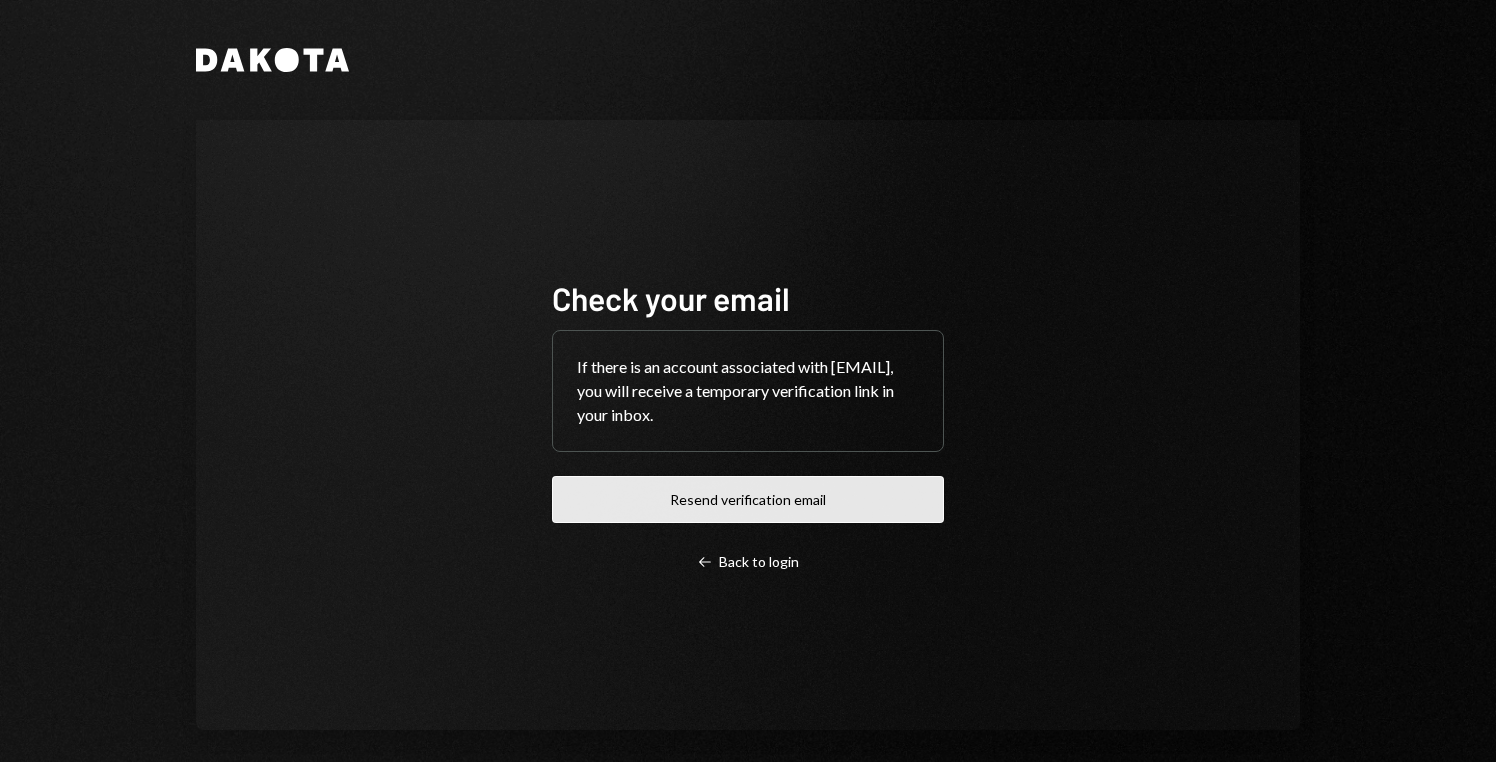 click on "Resend verification email" at bounding box center (748, 499) 